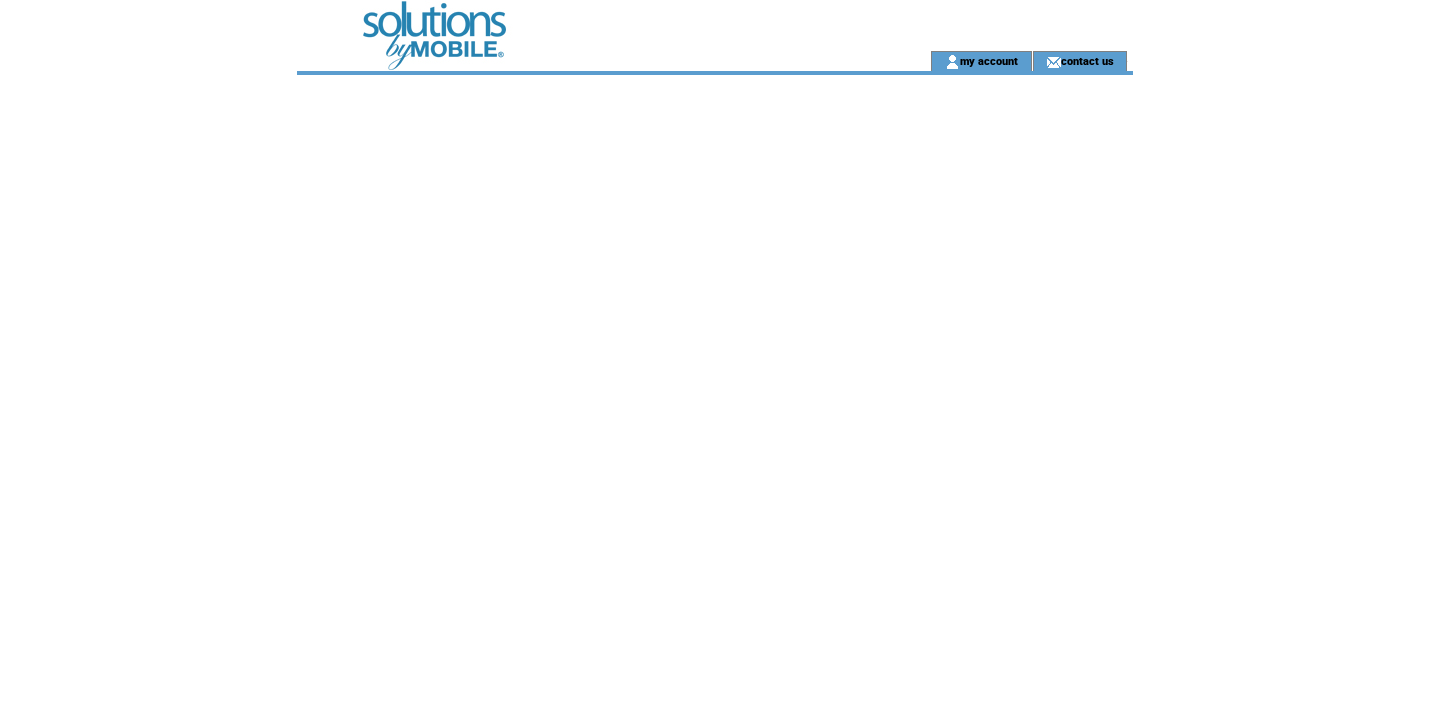 scroll, scrollTop: 0, scrollLeft: 0, axis: both 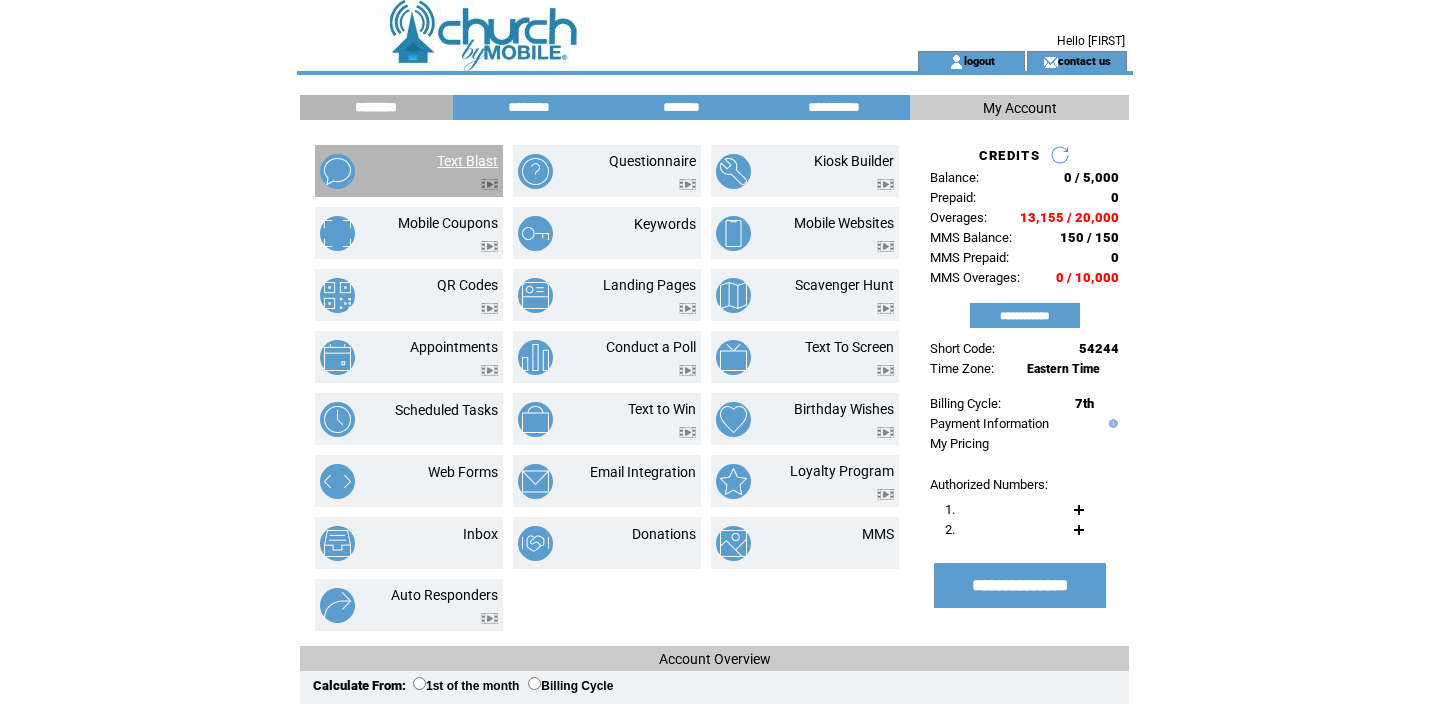 click on "Text Blast" at bounding box center [467, 161] 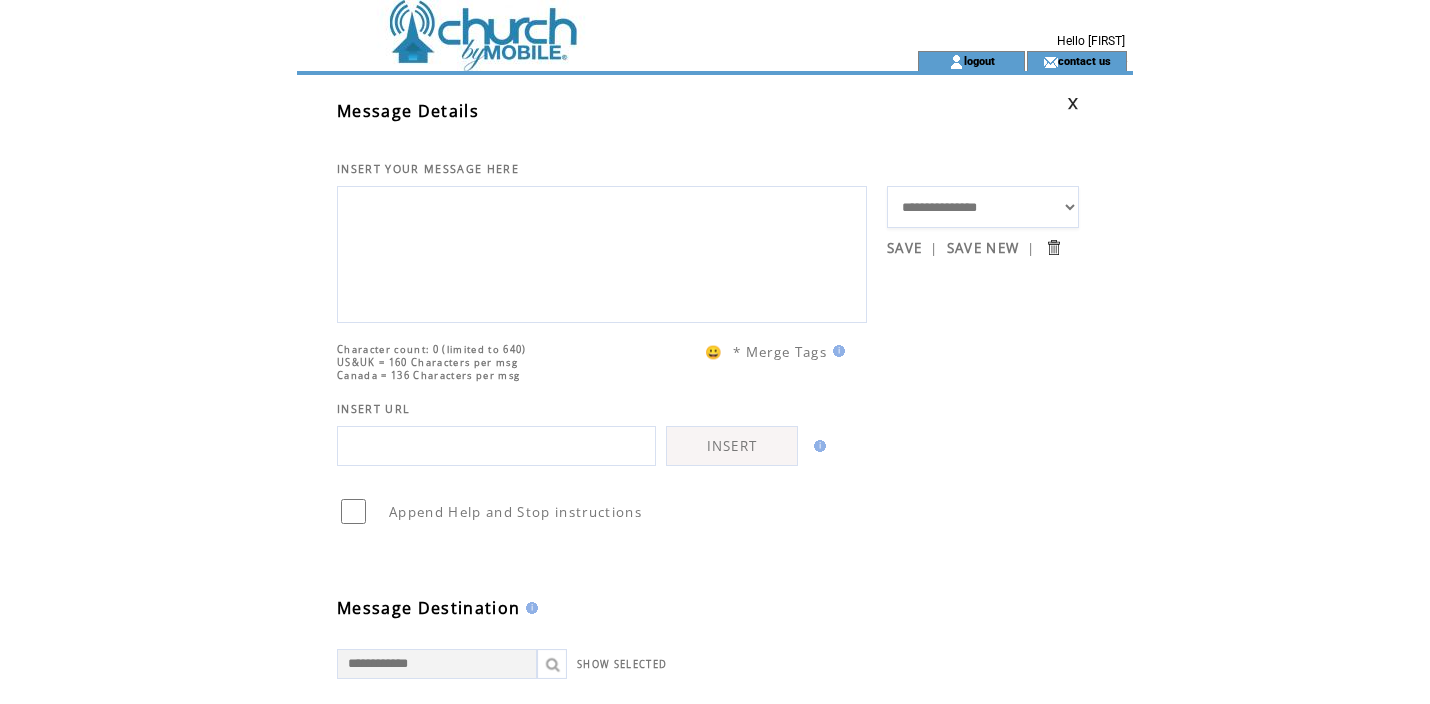 scroll, scrollTop: 0, scrollLeft: 0, axis: both 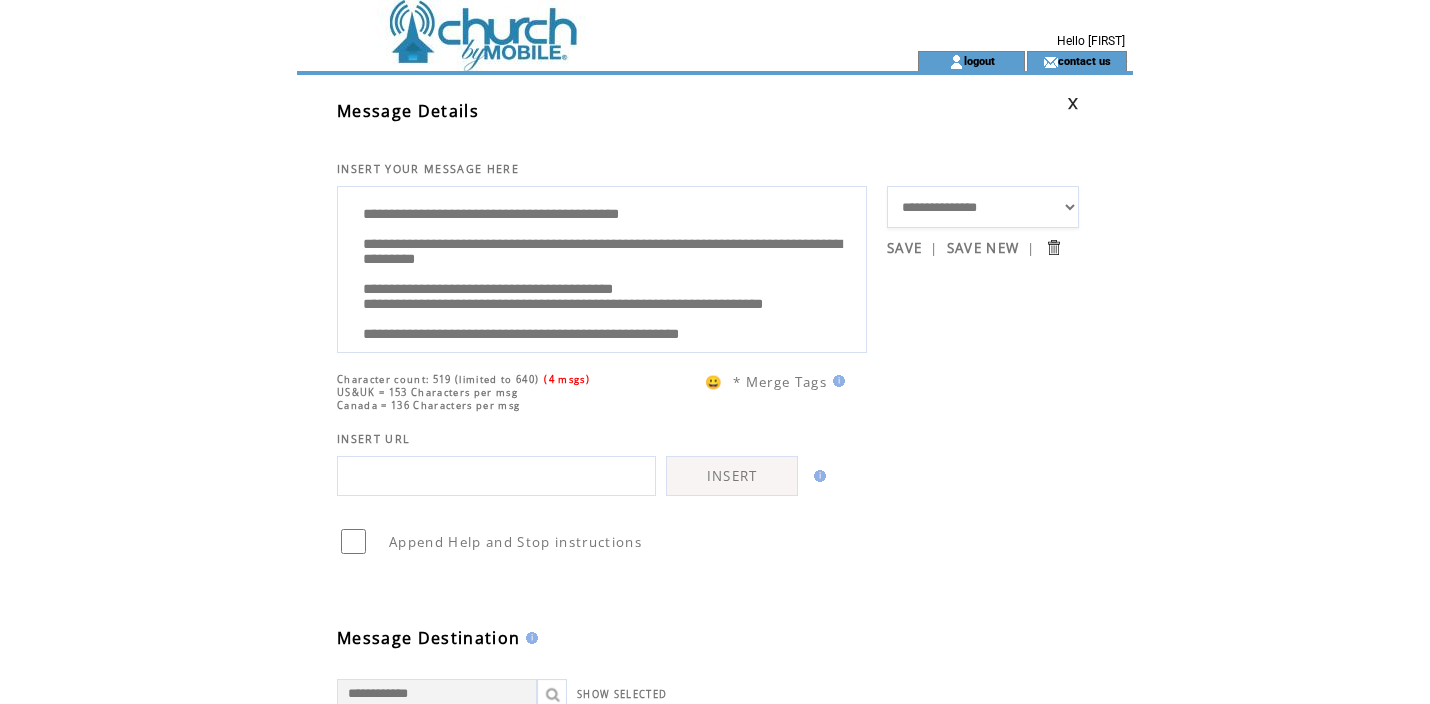 click on "**********" at bounding box center [602, 267] 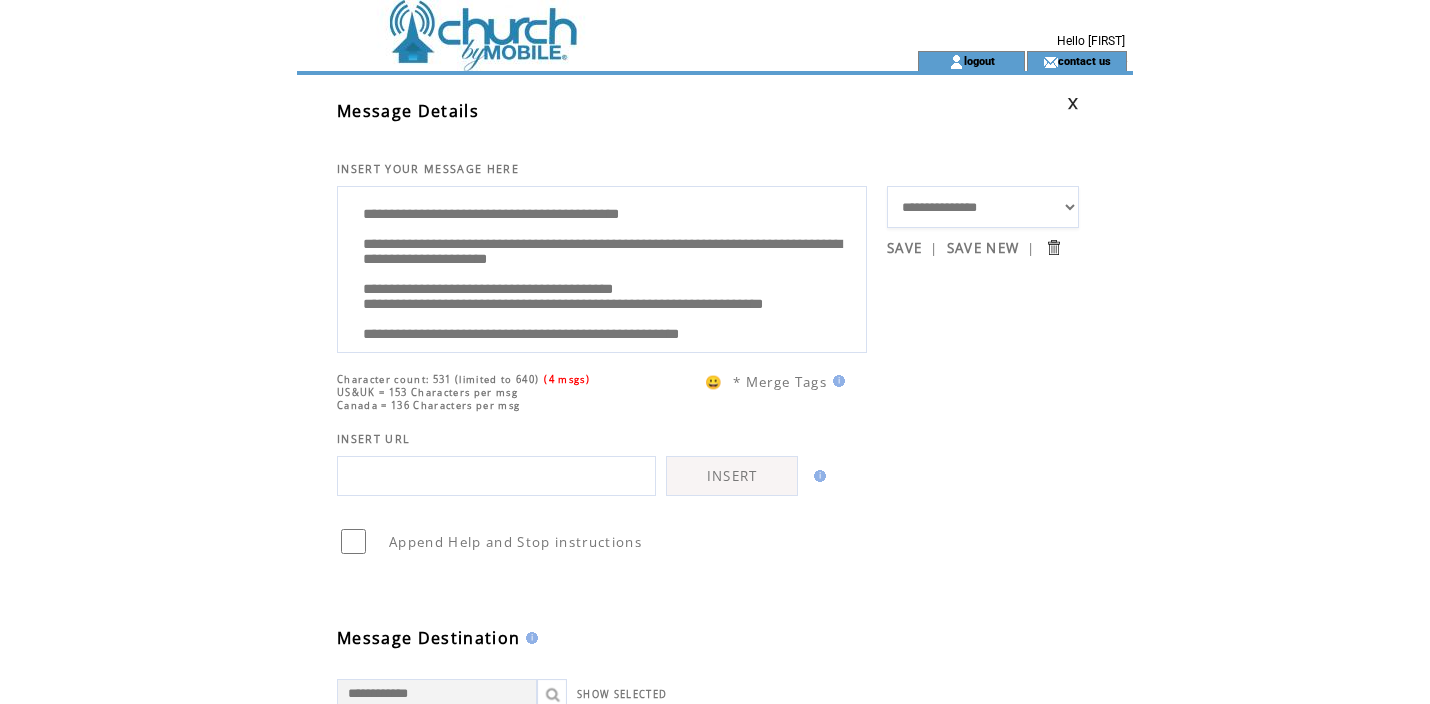 click on "**********" at bounding box center (602, 267) 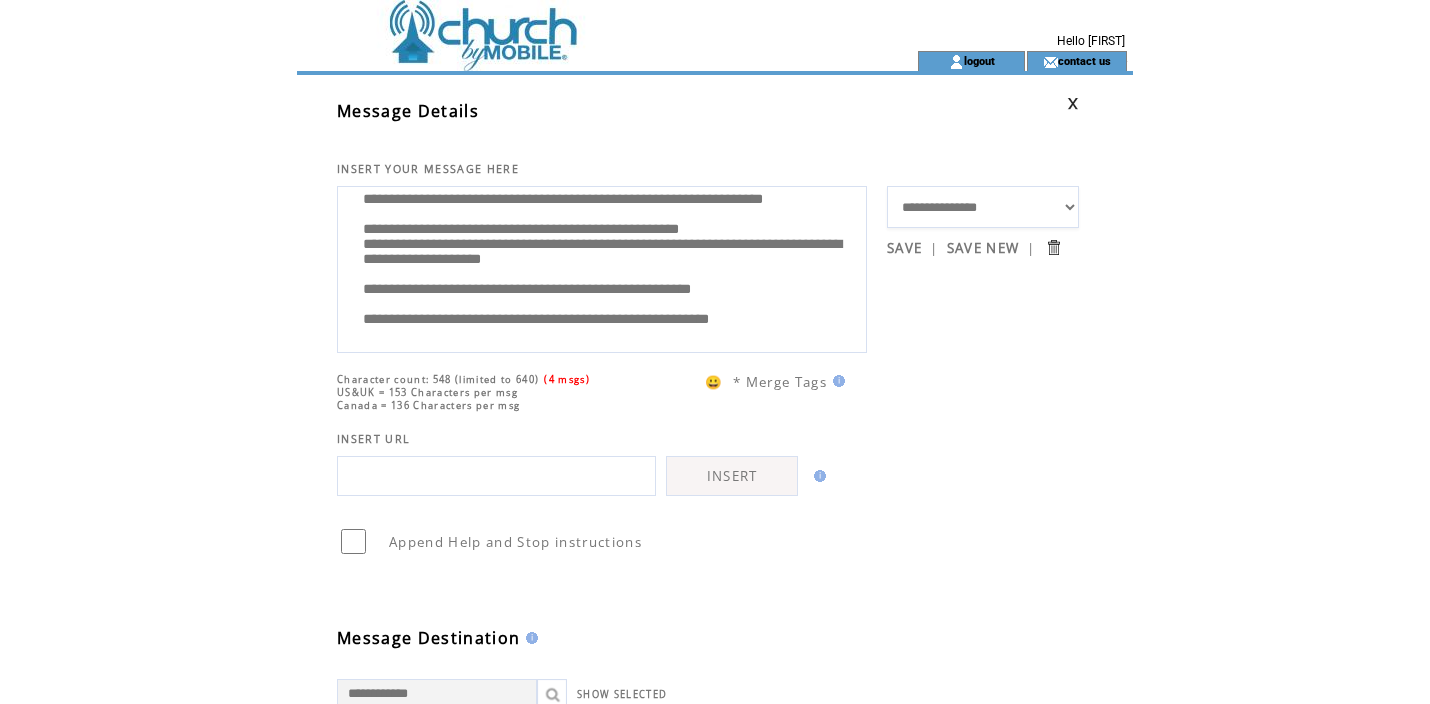 scroll, scrollTop: 146, scrollLeft: 0, axis: vertical 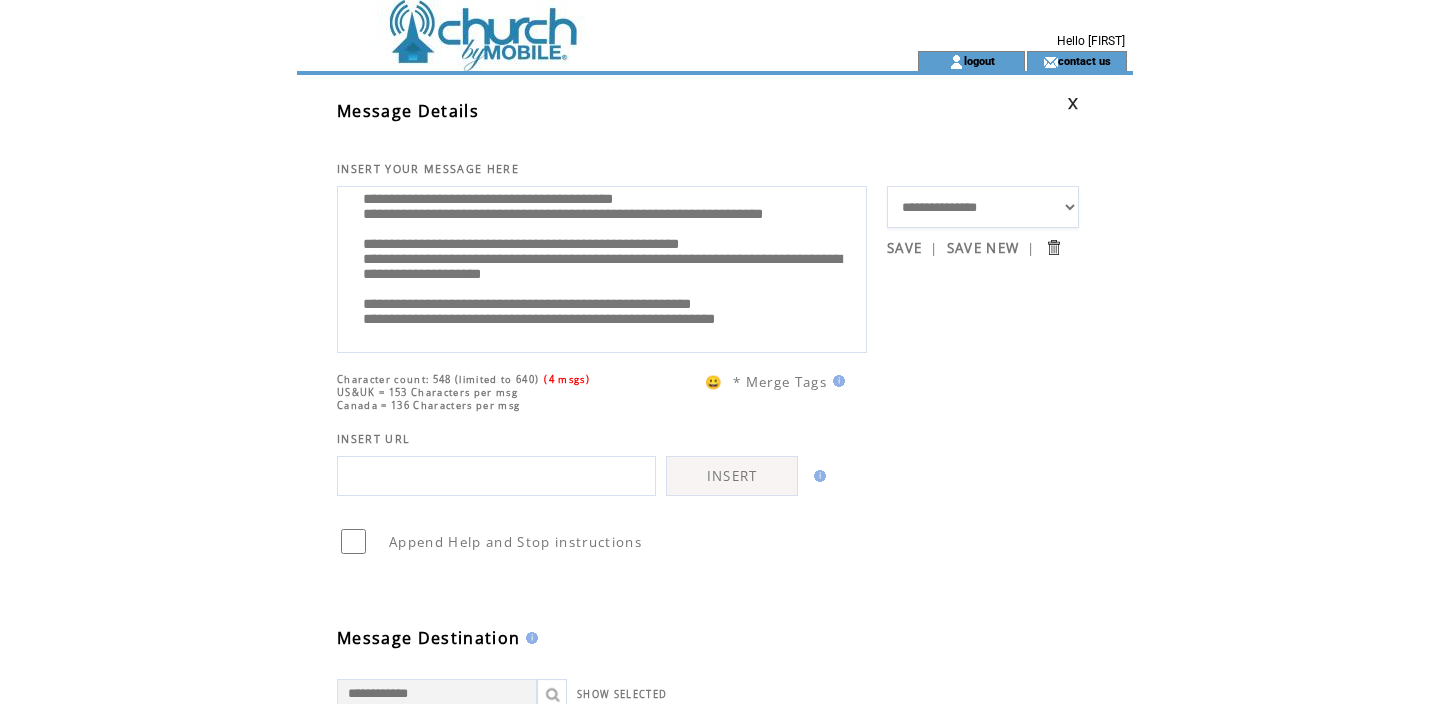 click on "**********" at bounding box center (602, 267) 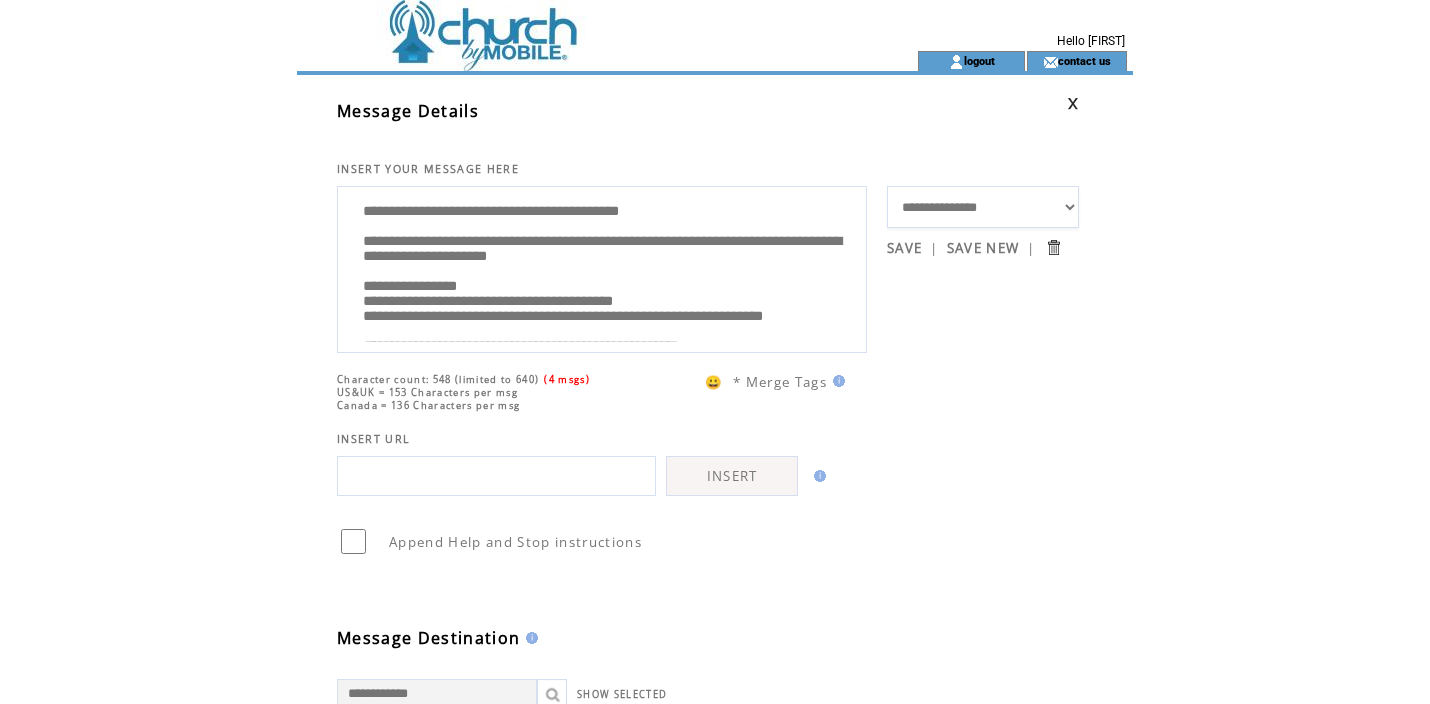 scroll, scrollTop: 0, scrollLeft: 0, axis: both 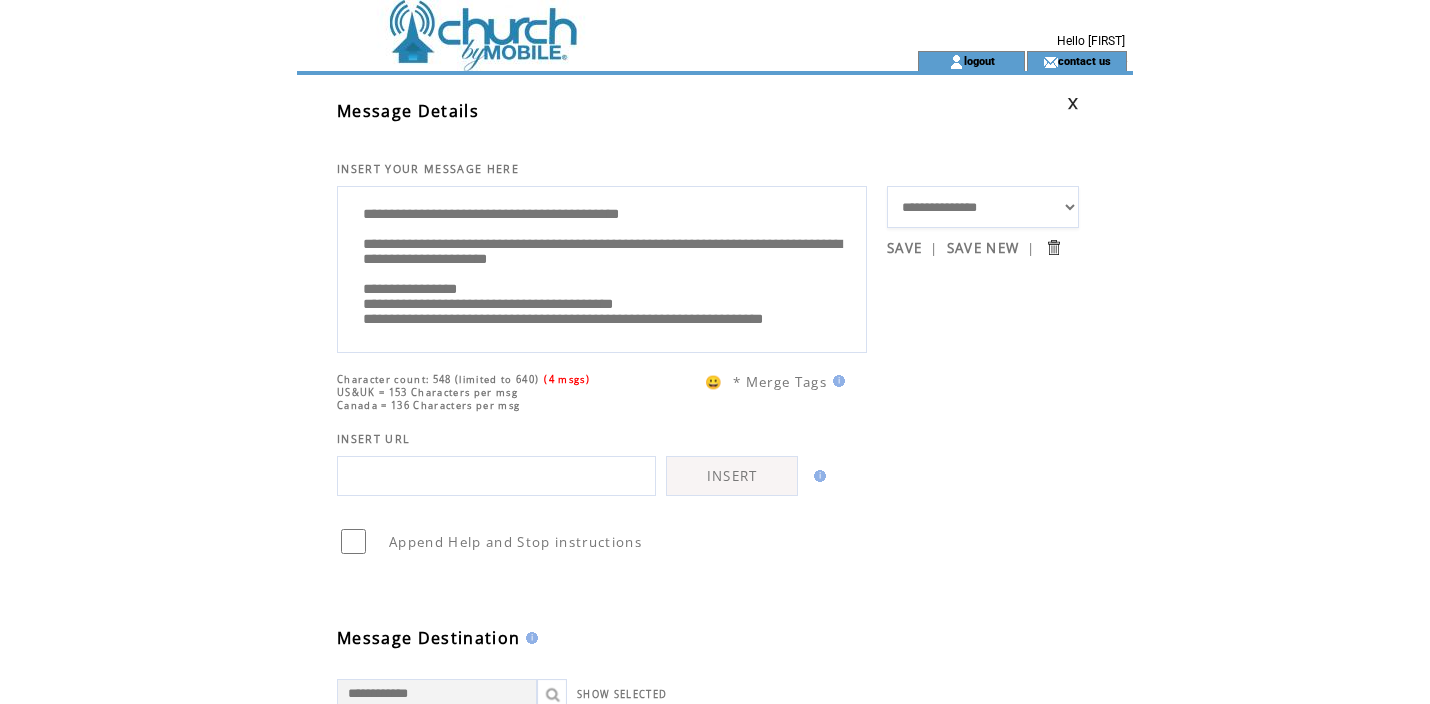 click on "**********" at bounding box center [602, 267] 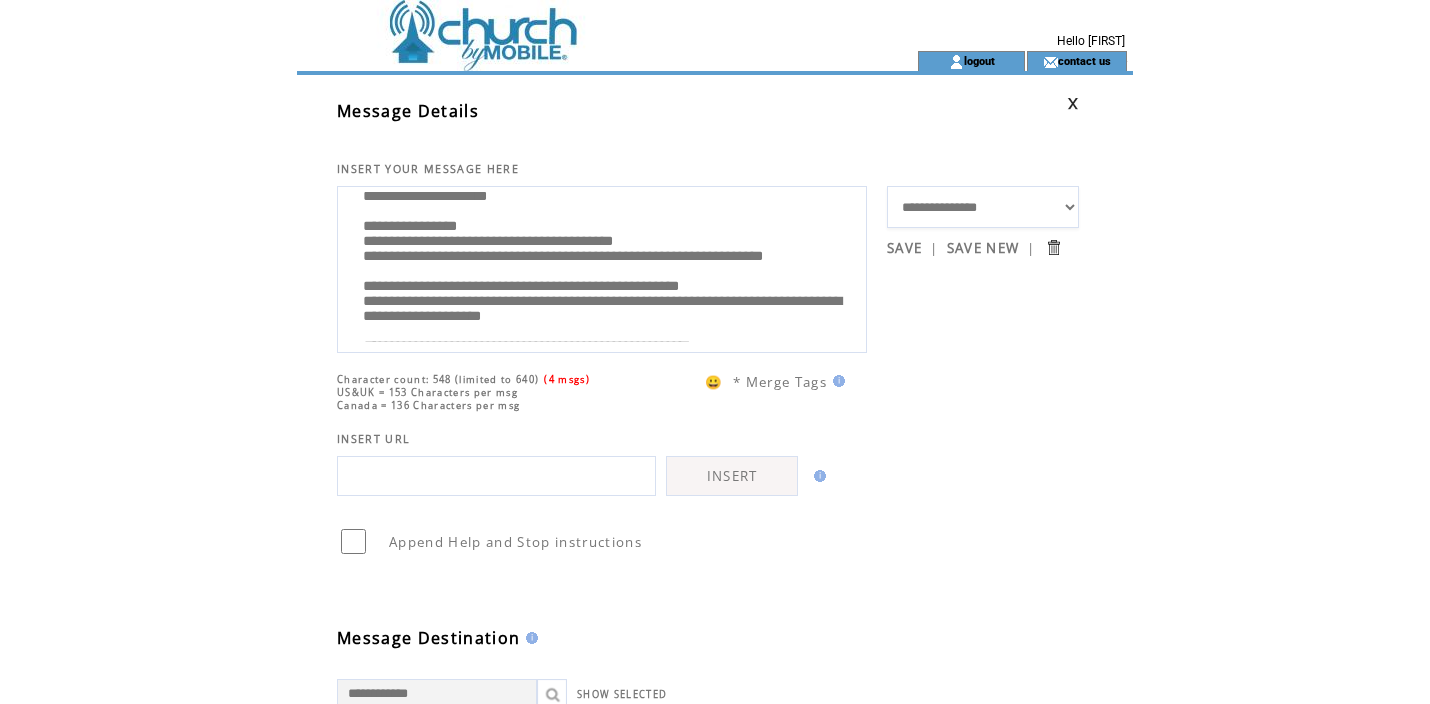 scroll, scrollTop: 50, scrollLeft: 0, axis: vertical 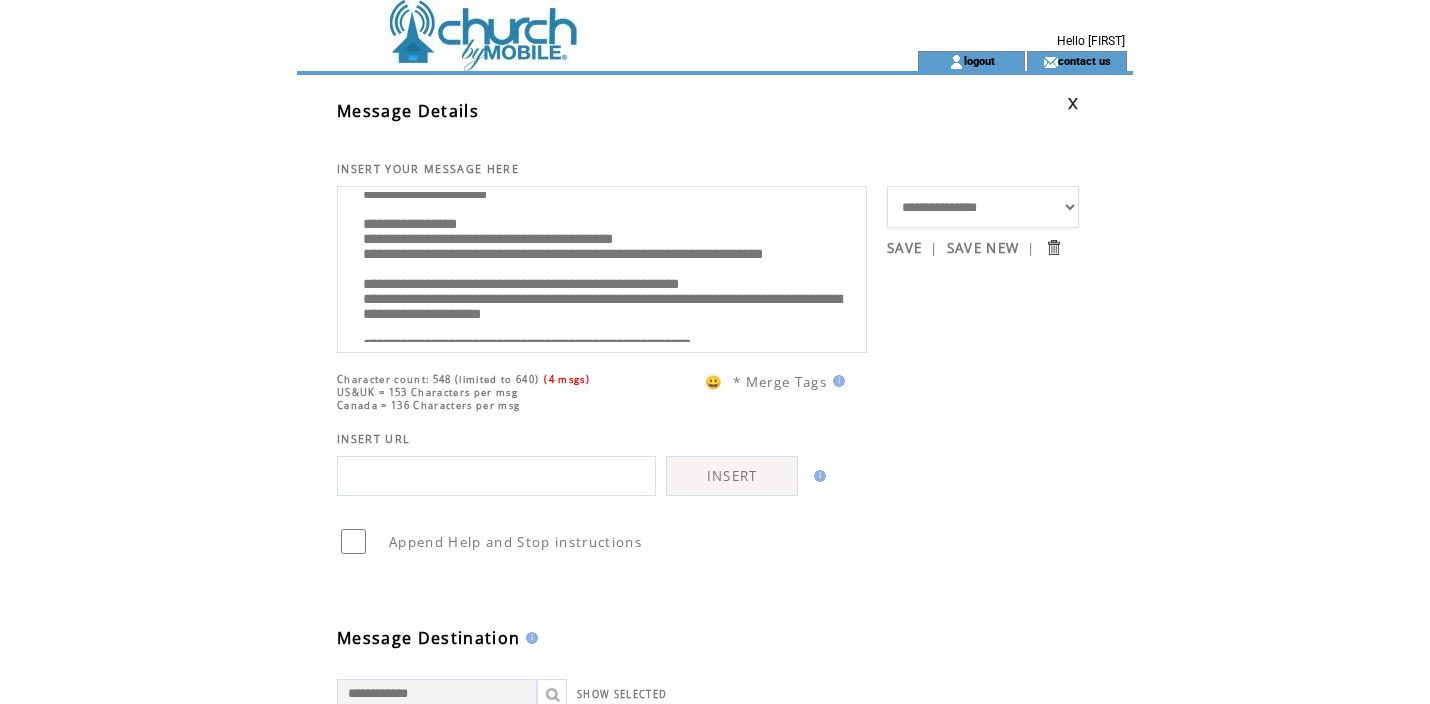 click on "**********" at bounding box center (602, 267) 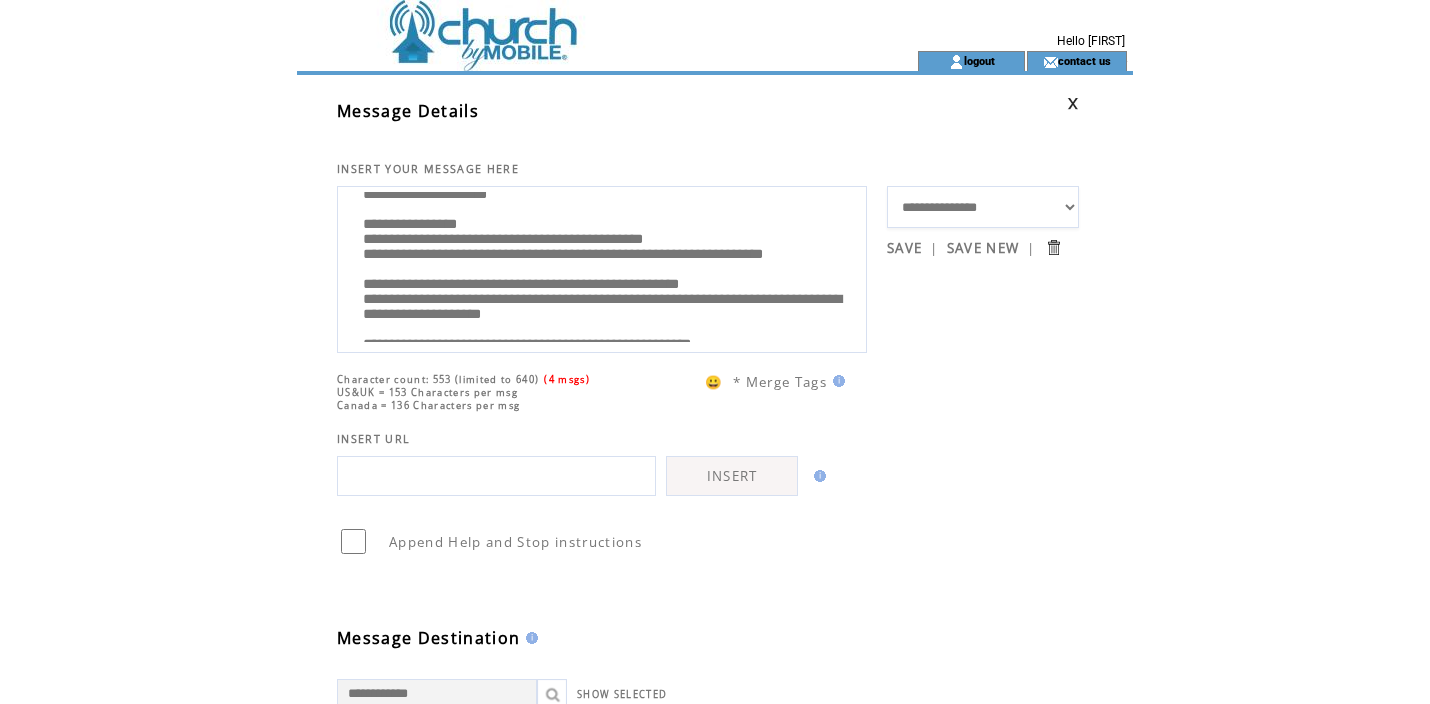 scroll, scrollTop: 0, scrollLeft: 0, axis: both 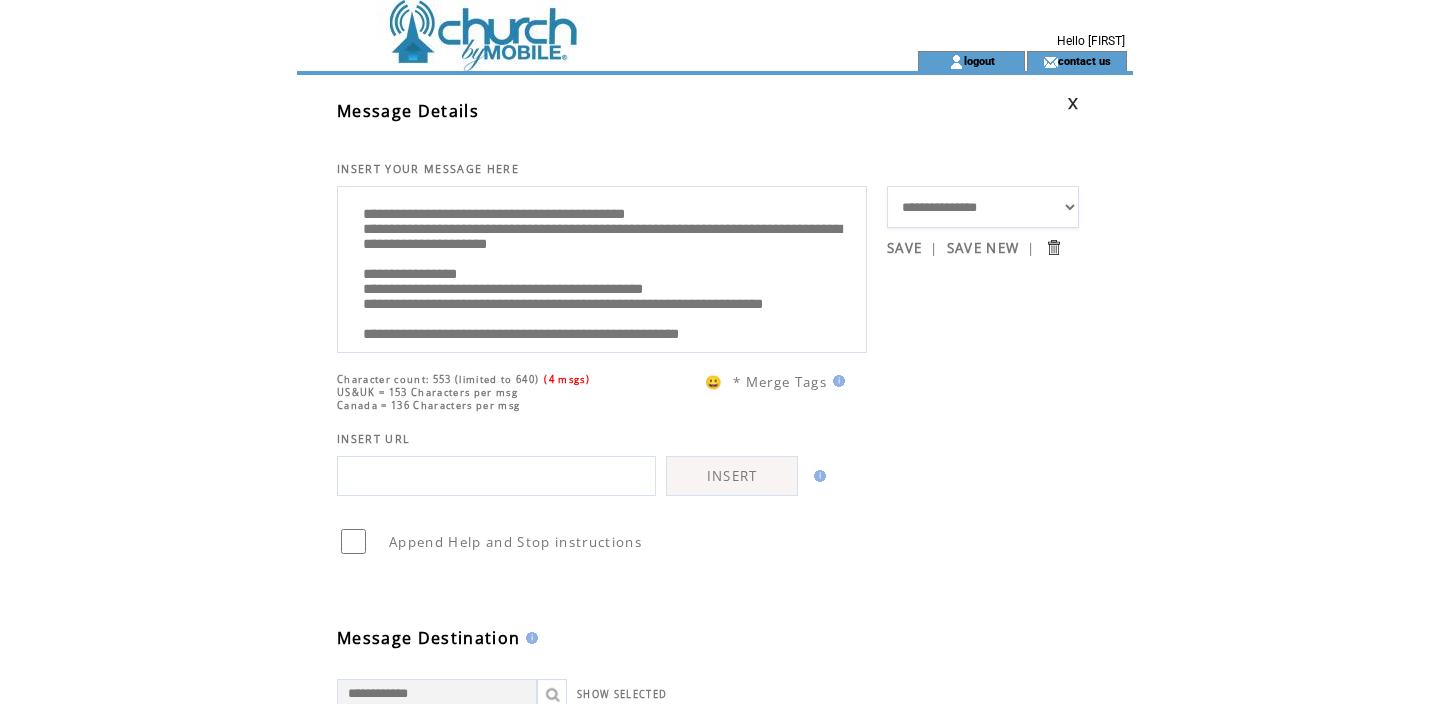 click on "**********" at bounding box center [602, 267] 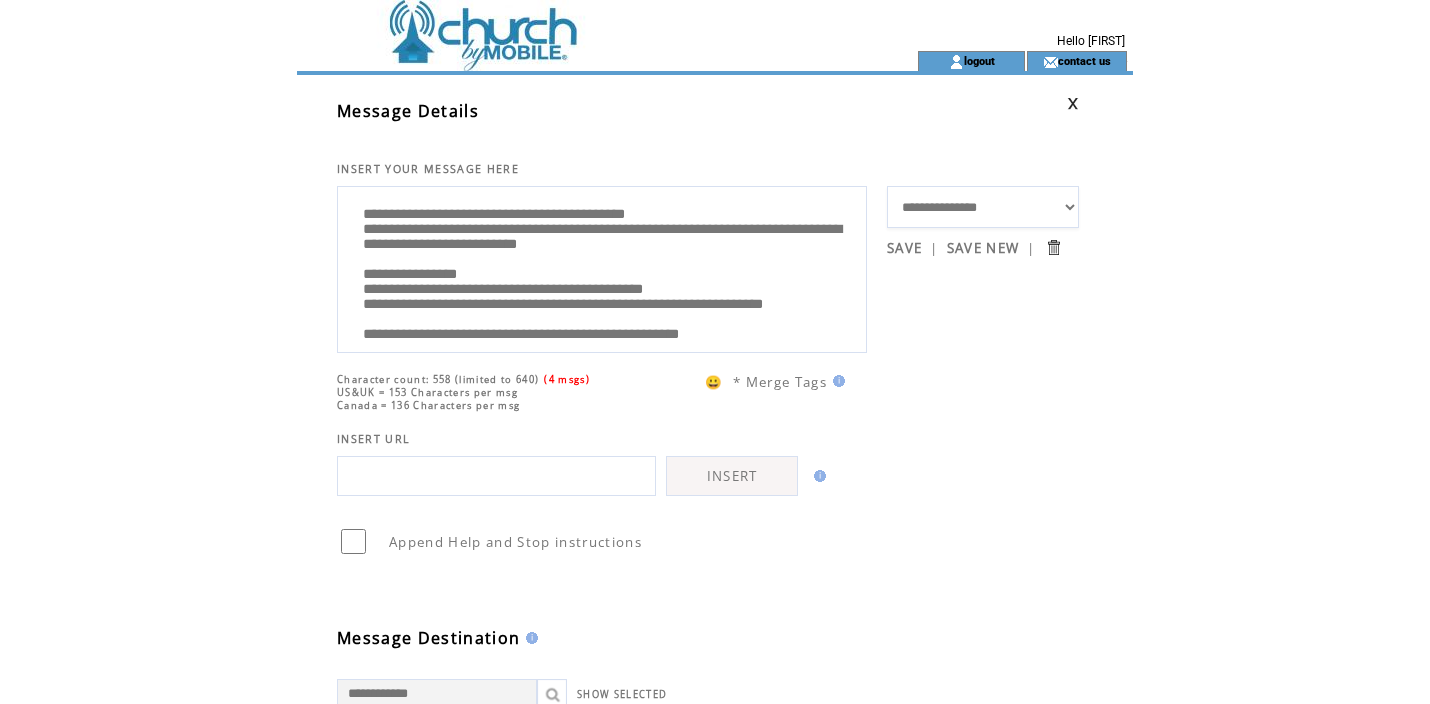 click on "**********" at bounding box center (602, 267) 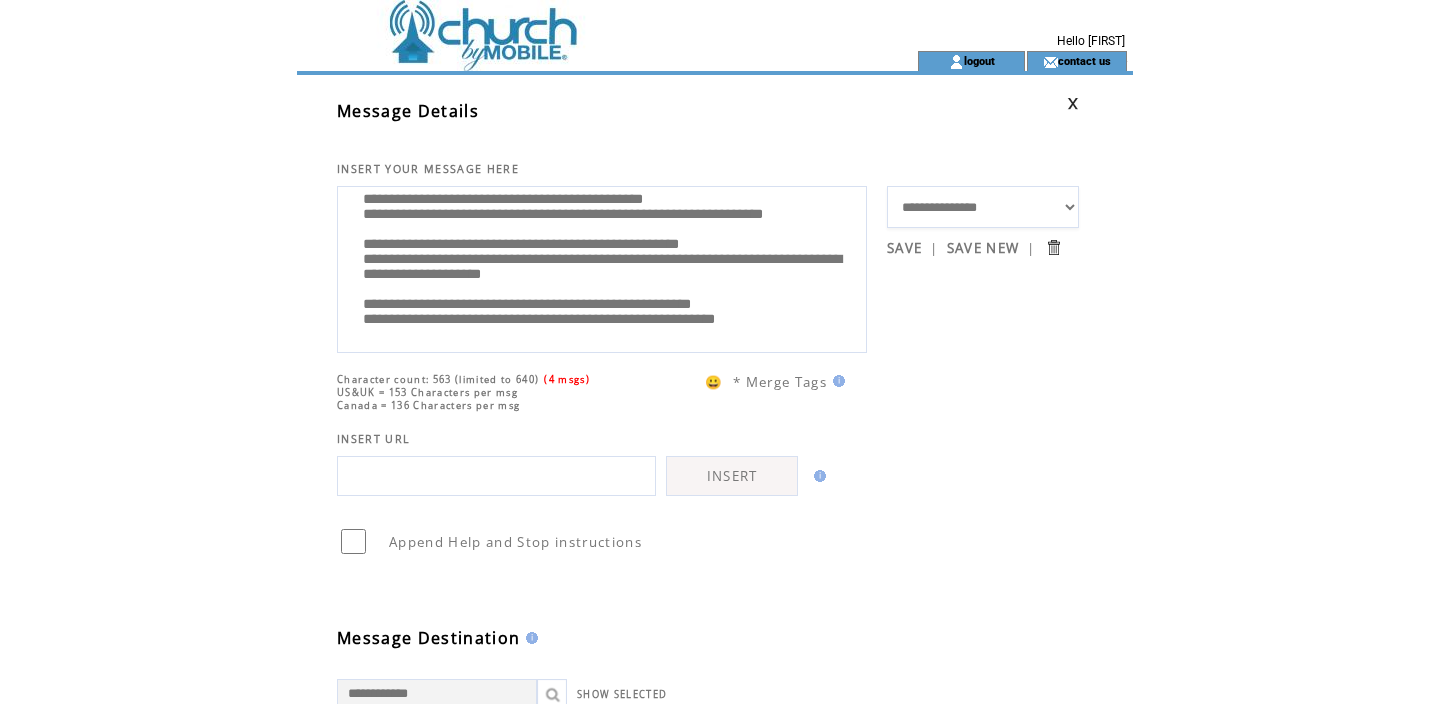 scroll, scrollTop: 200, scrollLeft: 0, axis: vertical 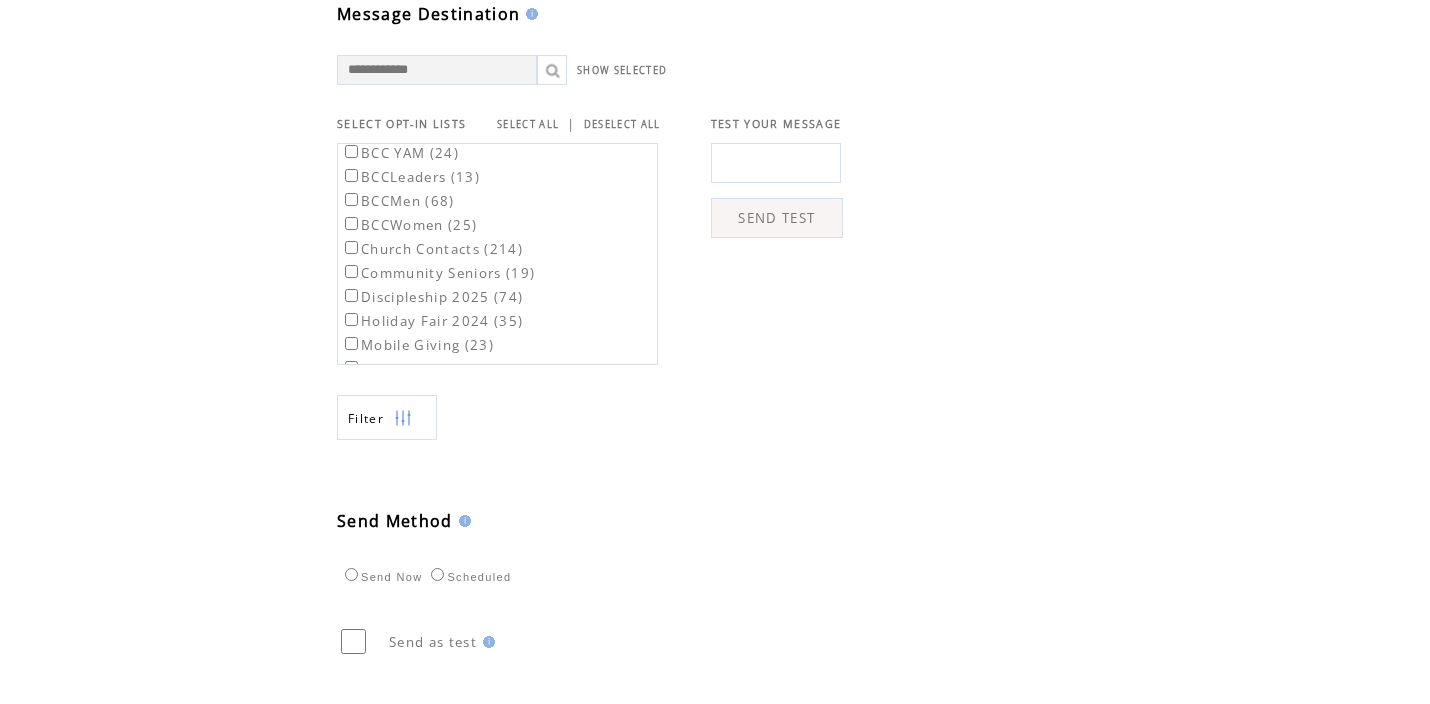 type on "**********" 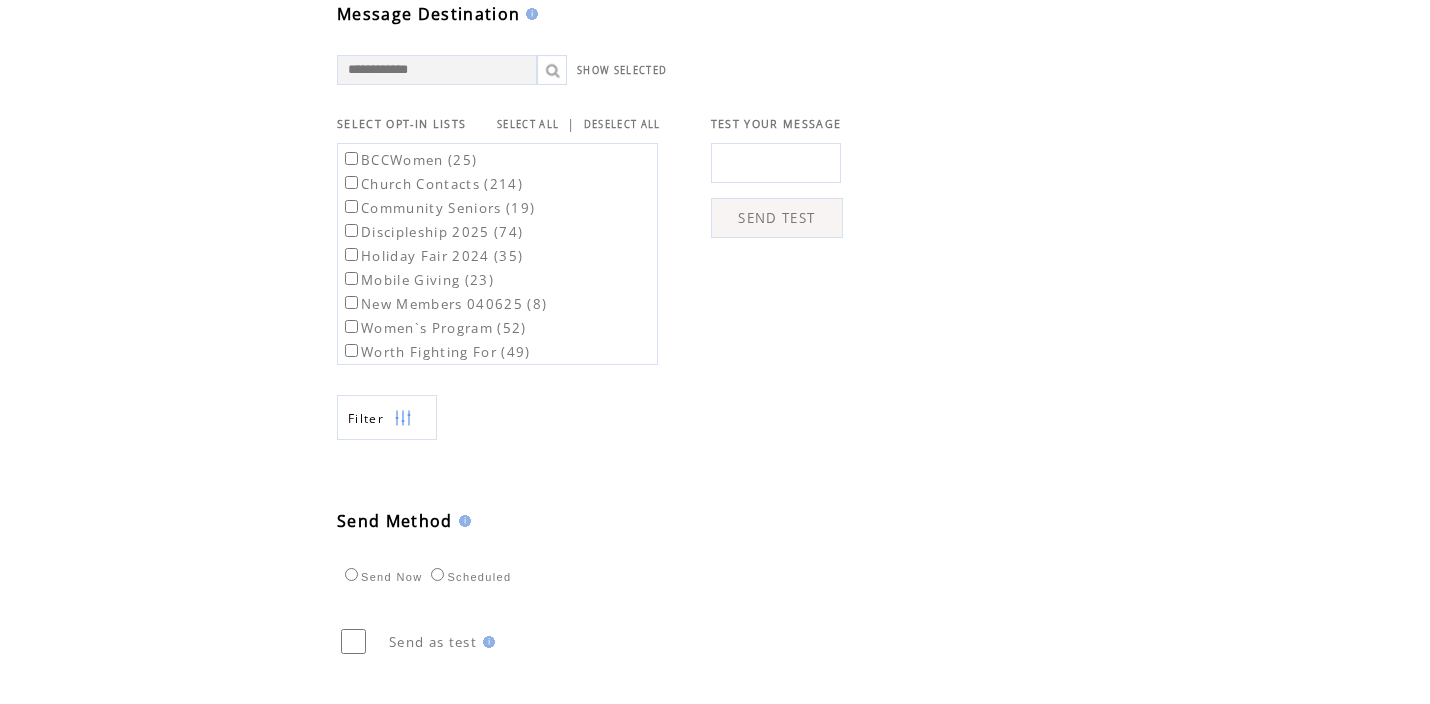 click on "Worth Fighting For (49)" at bounding box center [436, 352] 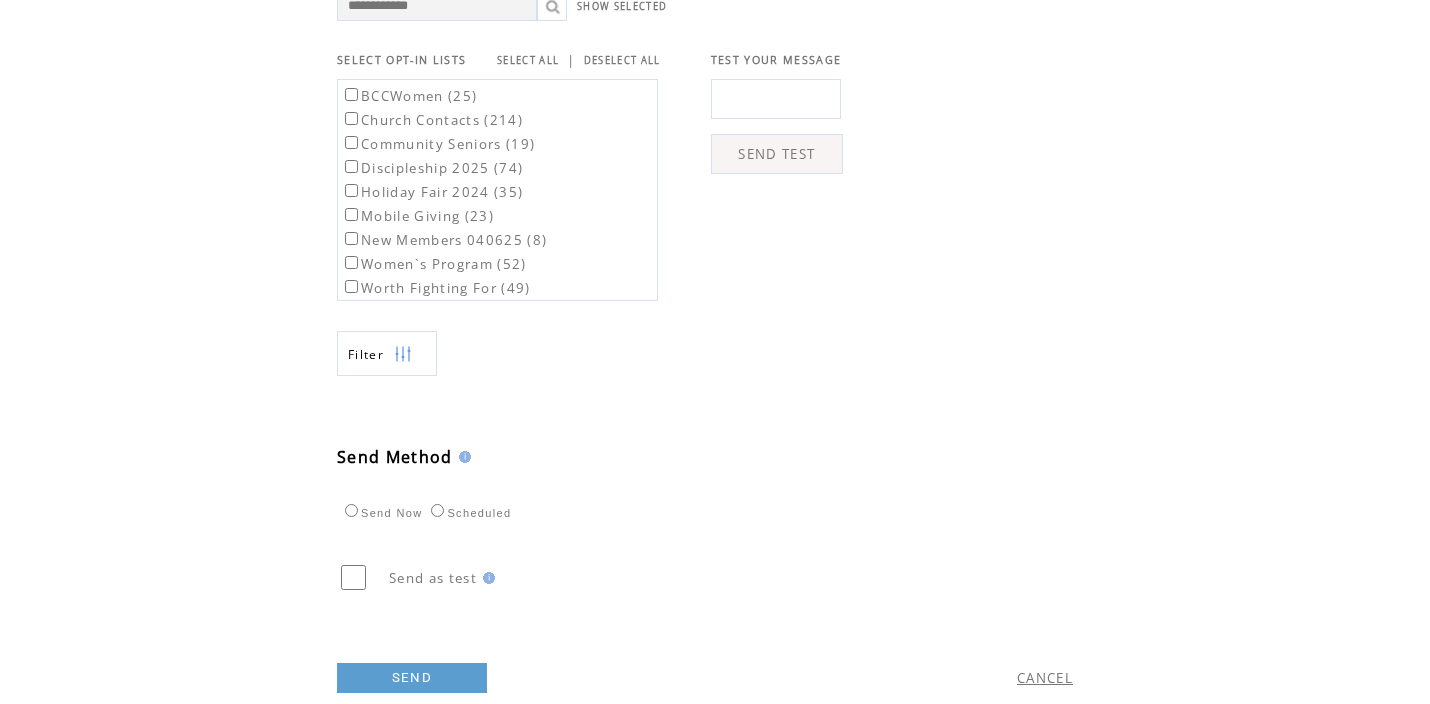 scroll, scrollTop: 709, scrollLeft: 0, axis: vertical 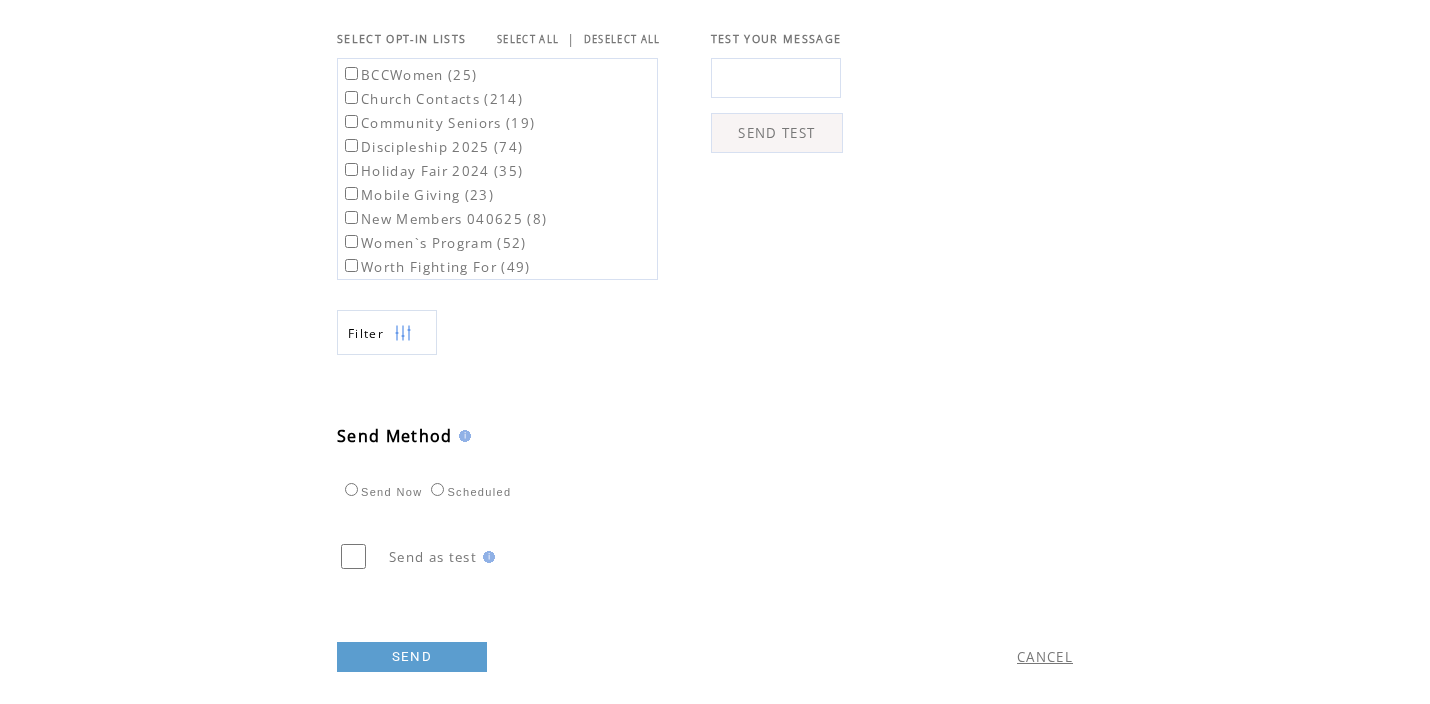 click on "SEND" at bounding box center (412, 657) 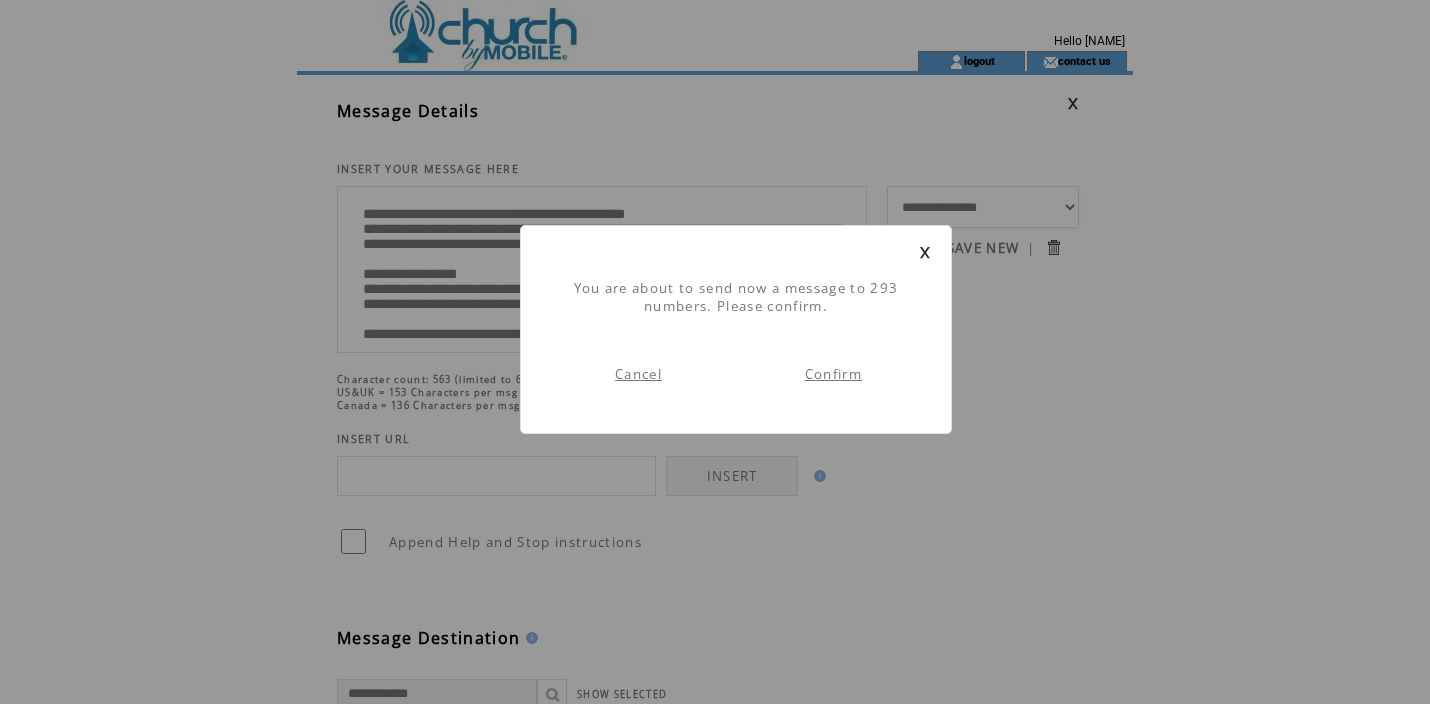 scroll, scrollTop: 1, scrollLeft: 0, axis: vertical 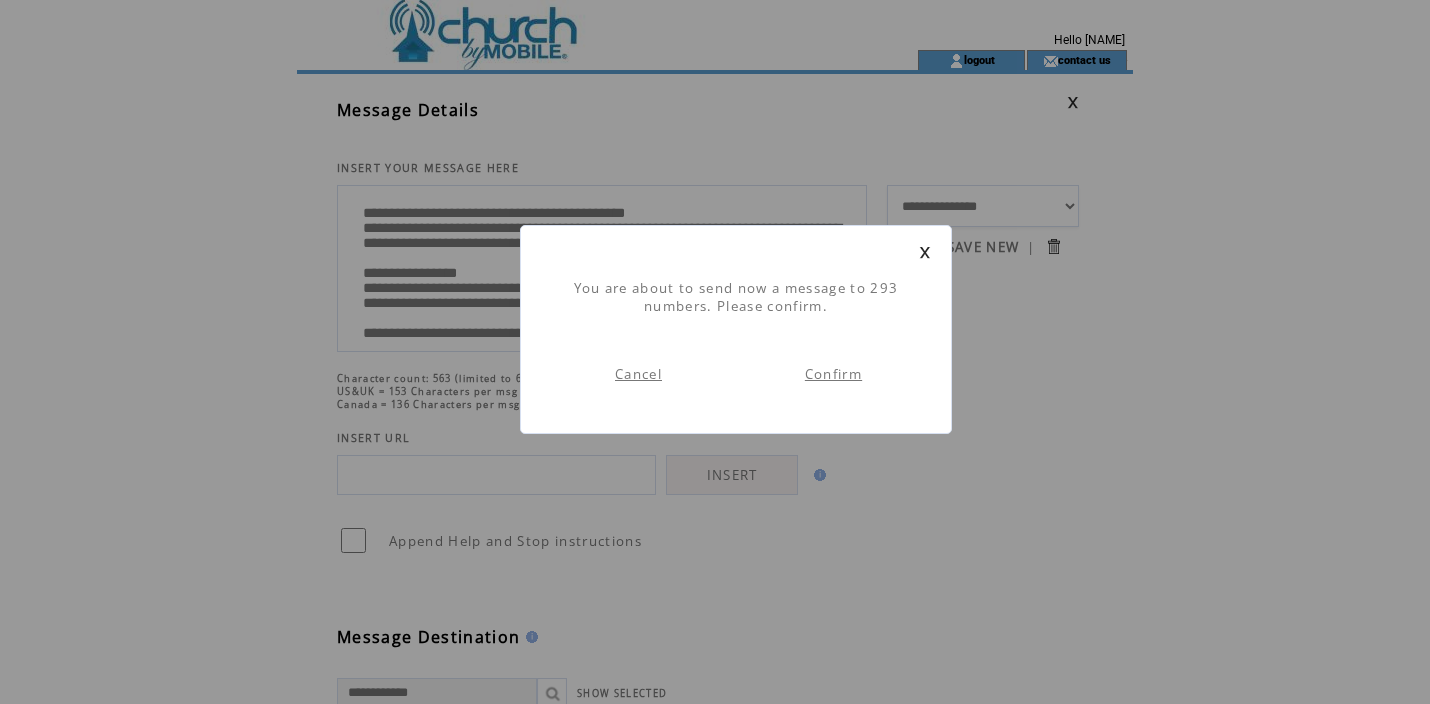 click on "Confirm" at bounding box center (833, 374) 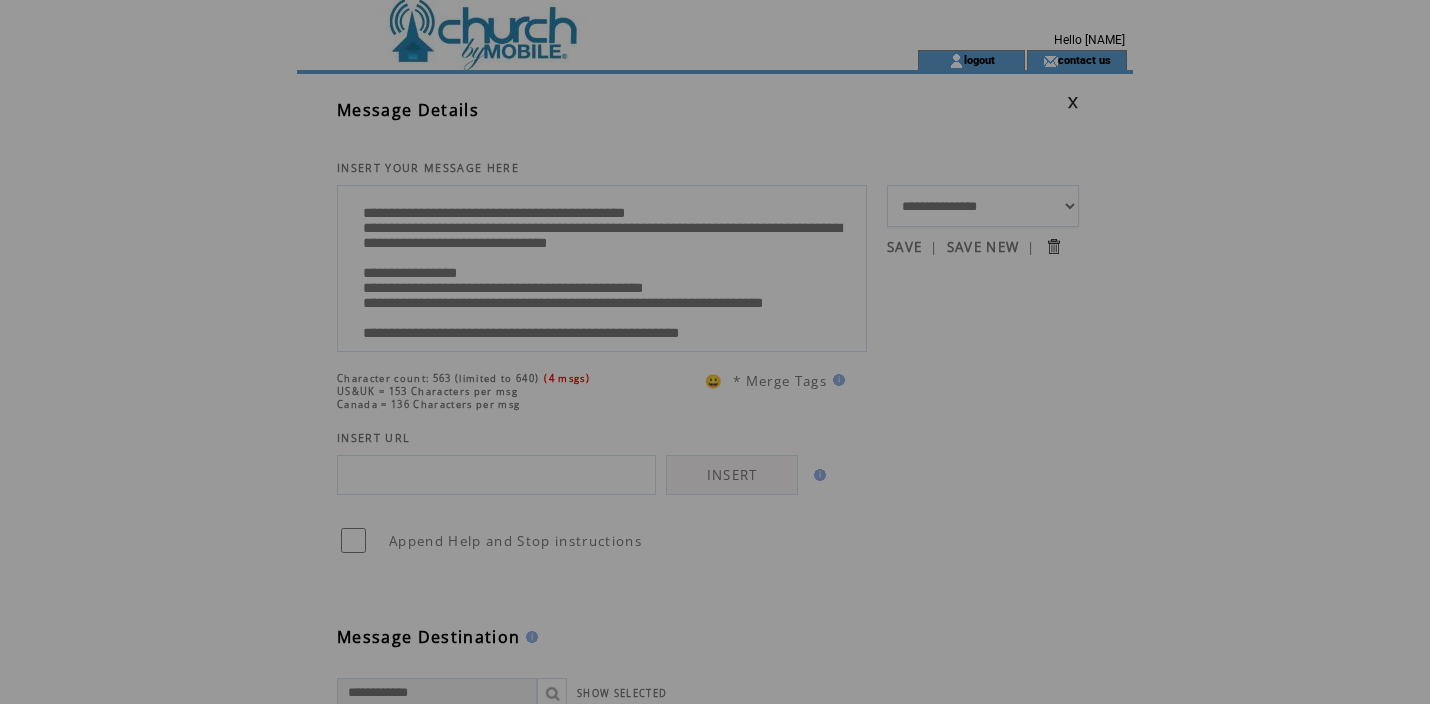 scroll, scrollTop: 0, scrollLeft: 0, axis: both 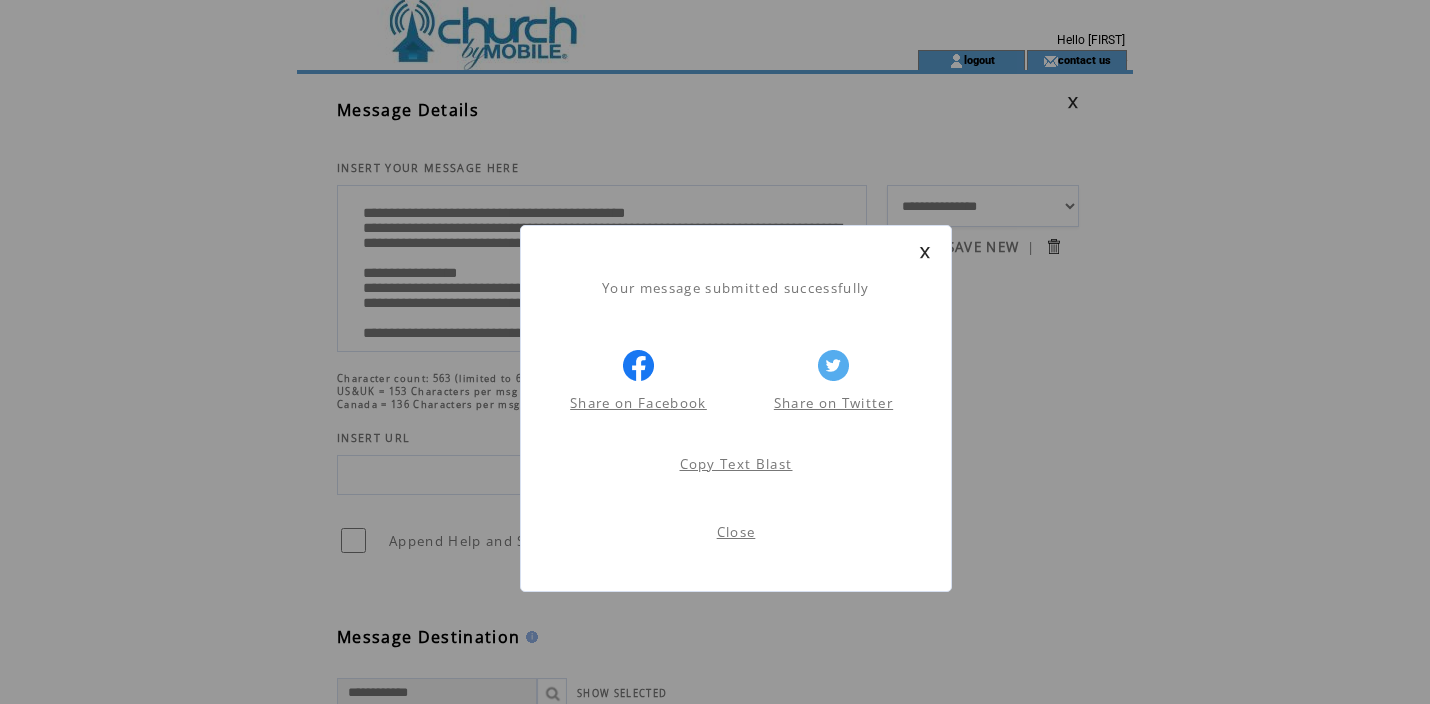 click on "Close" at bounding box center [736, 532] 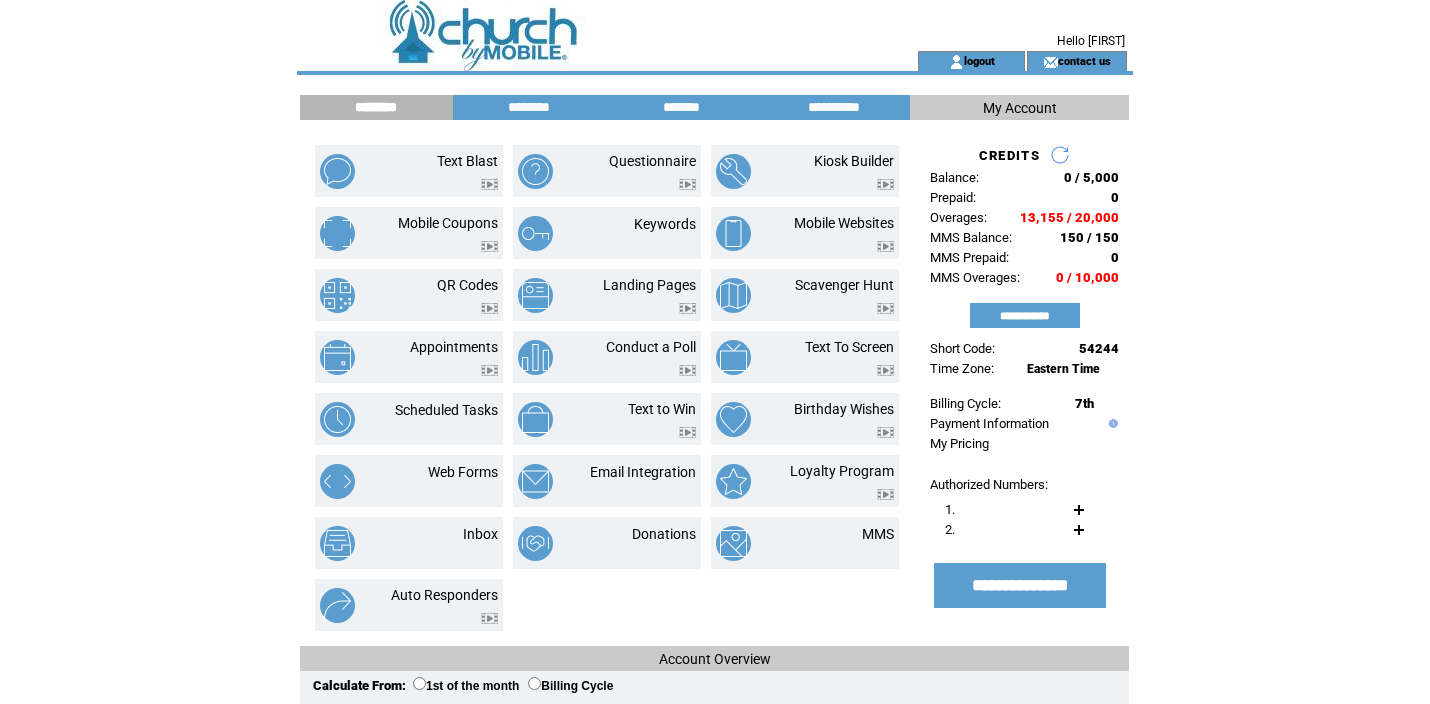 scroll, scrollTop: 0, scrollLeft: 0, axis: both 